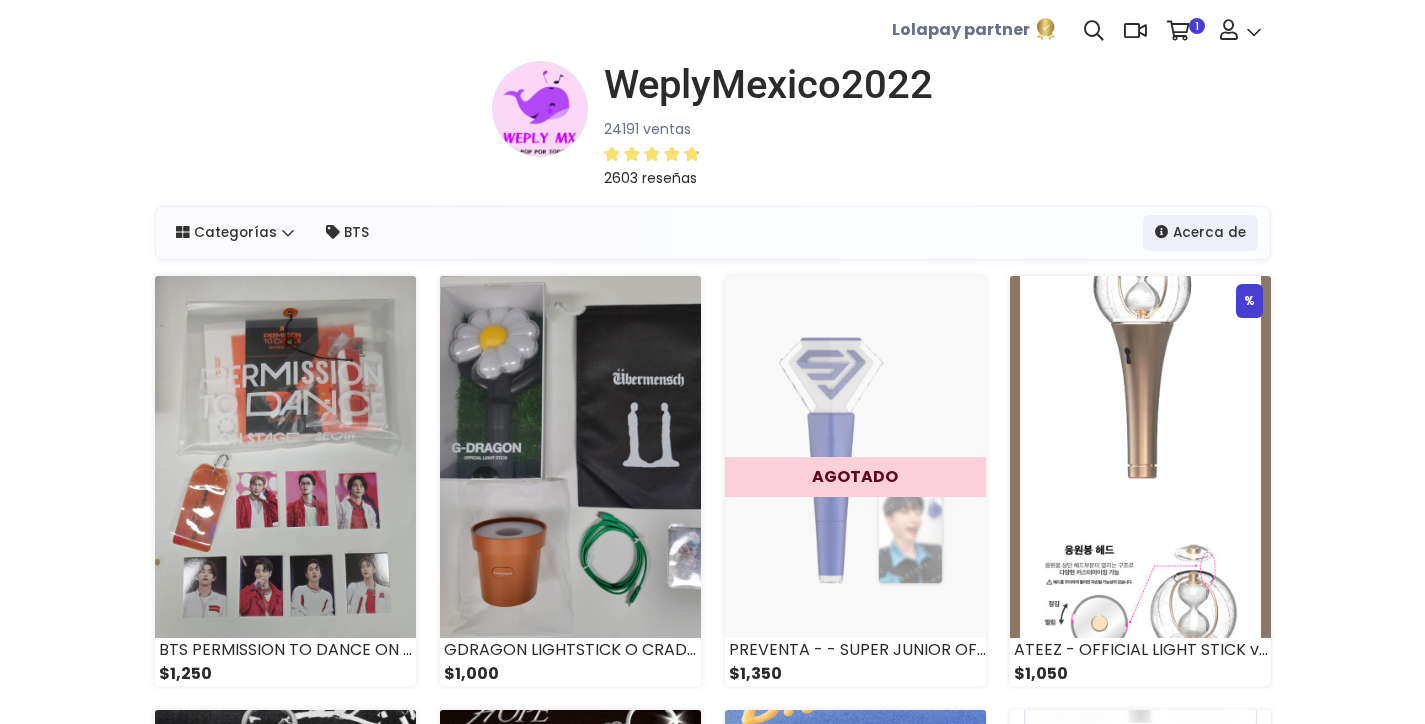 scroll, scrollTop: 0, scrollLeft: 0, axis: both 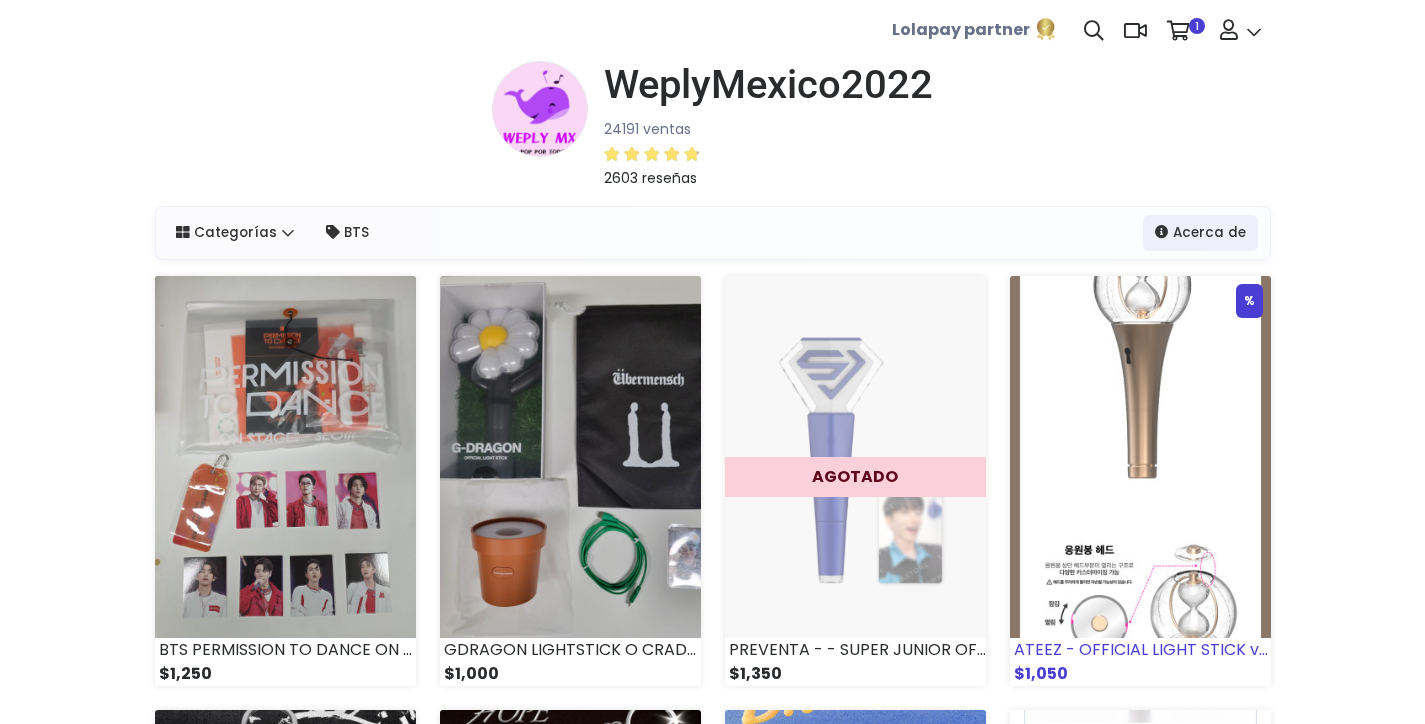 click at bounding box center [1140, 457] 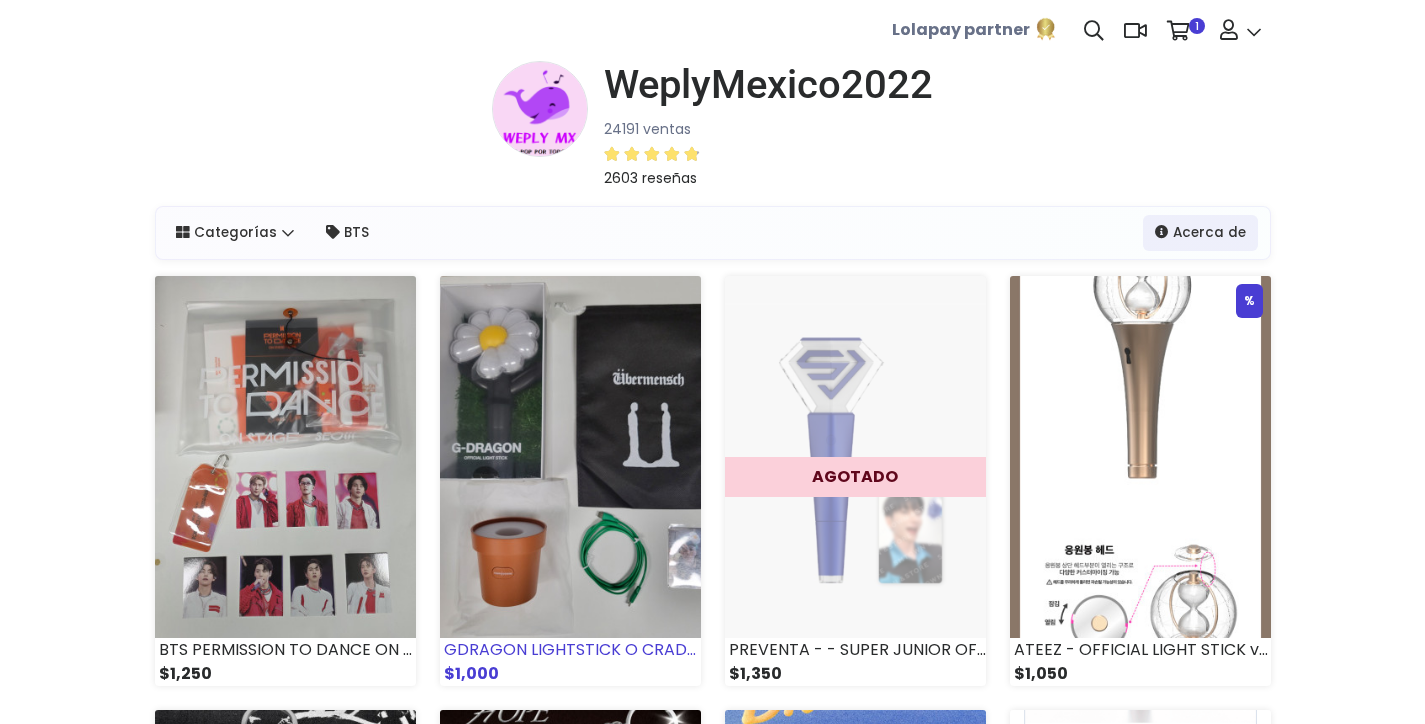 scroll, scrollTop: 200, scrollLeft: 0, axis: vertical 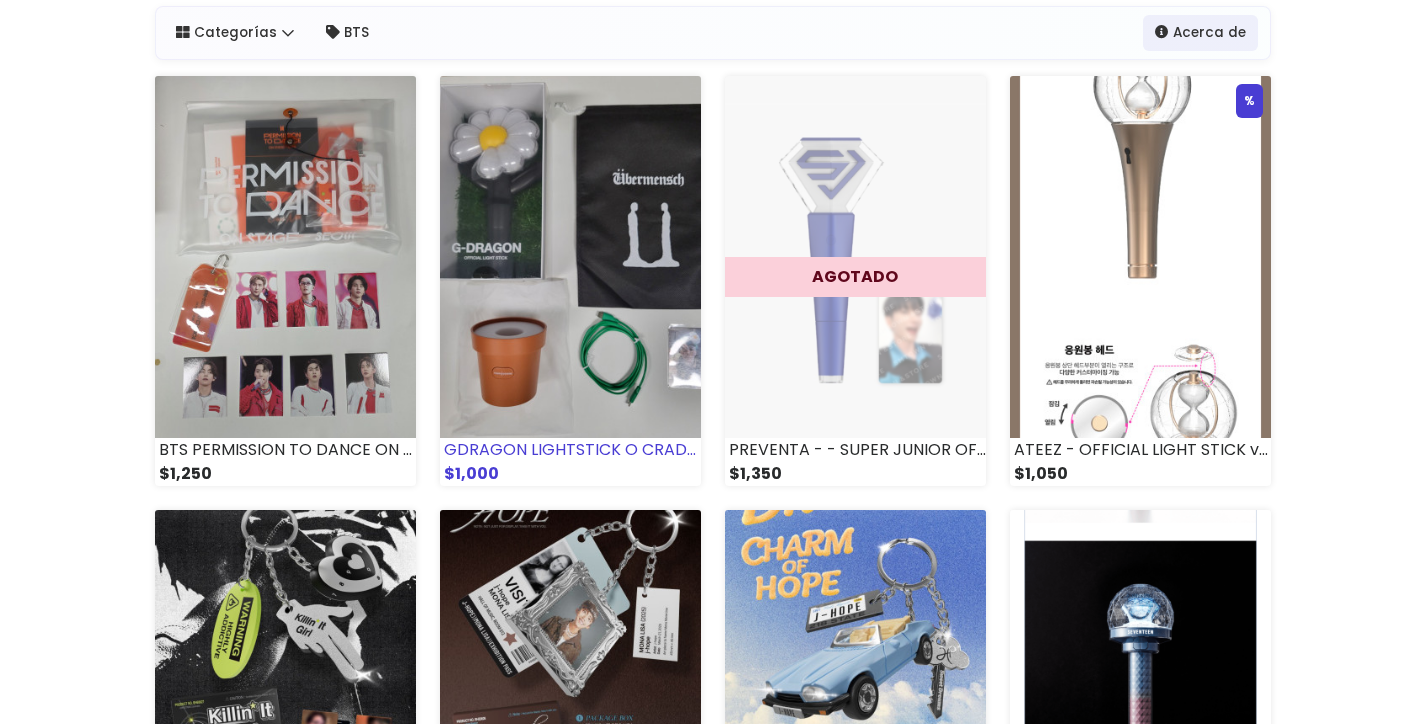 click on "$1,000" at bounding box center [570, 474] 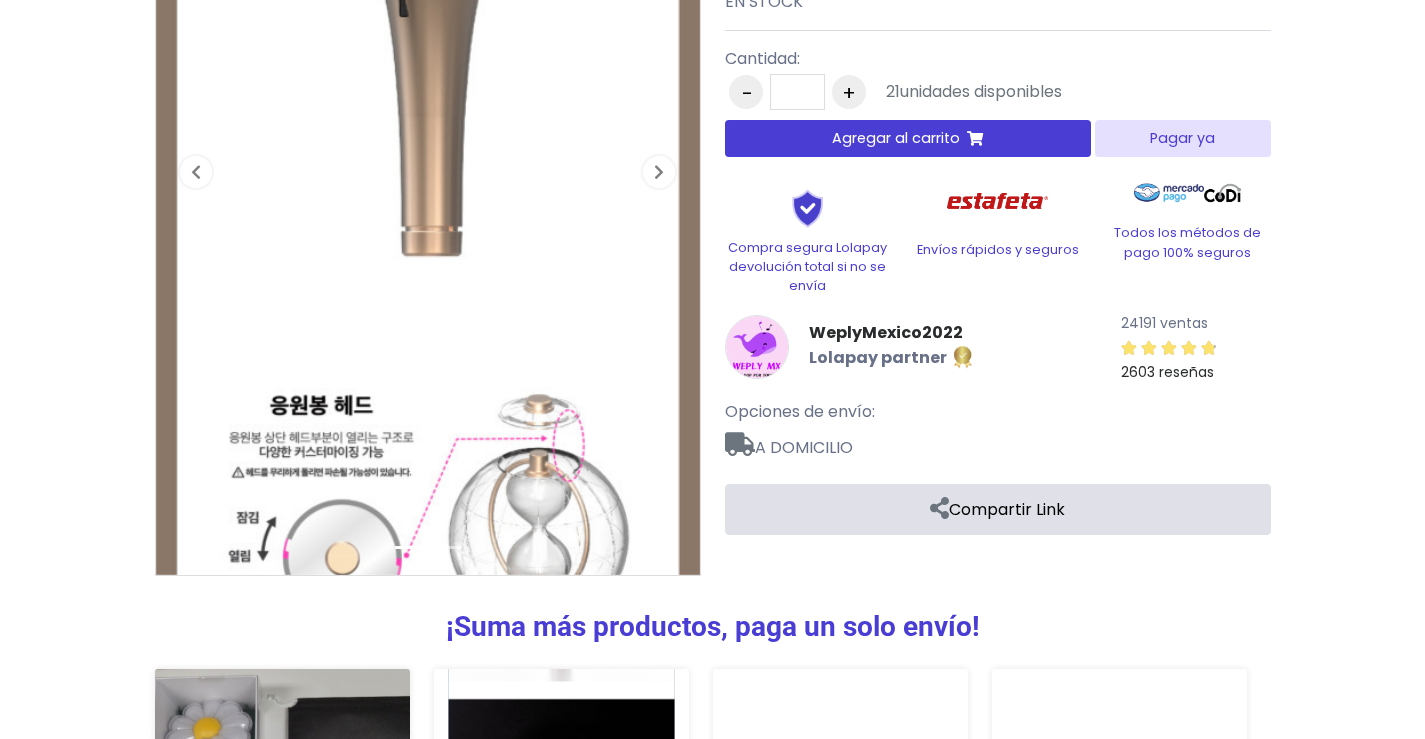 scroll, scrollTop: 0, scrollLeft: 0, axis: both 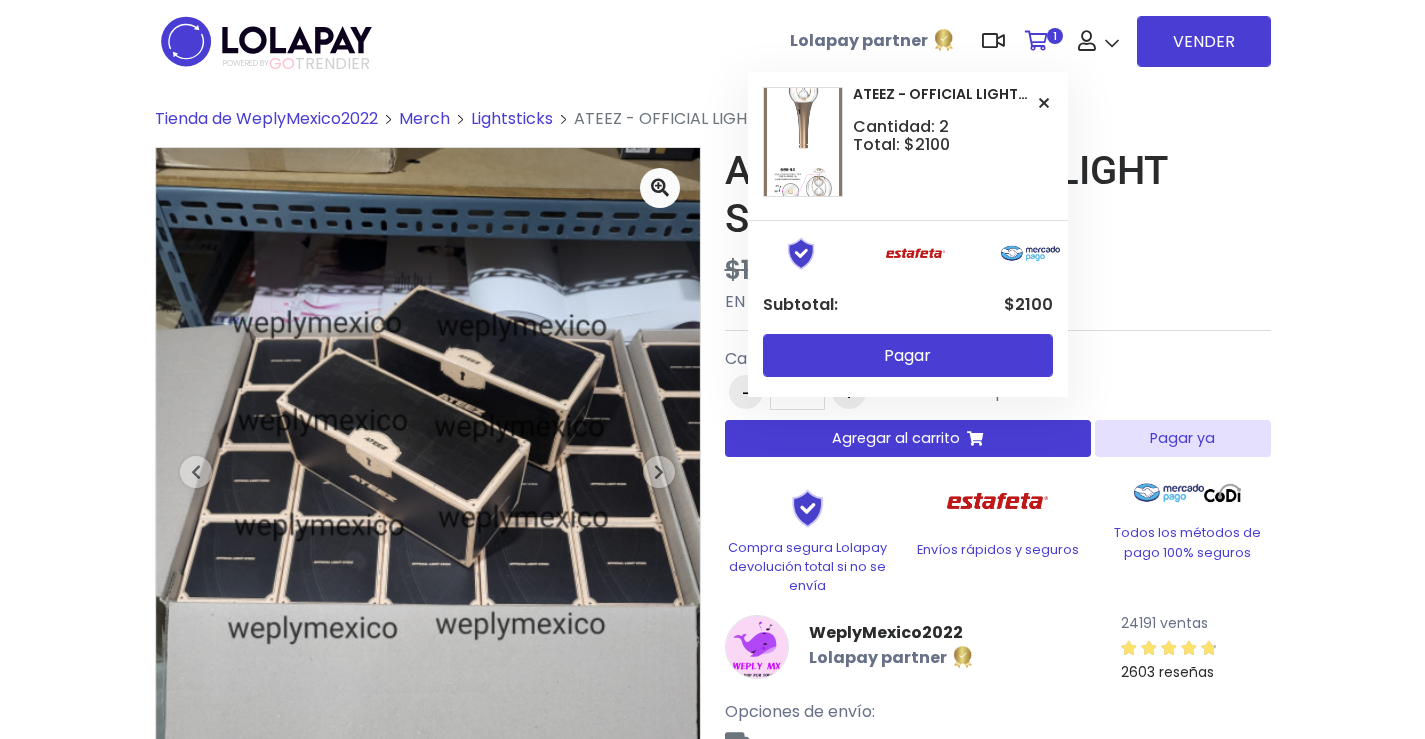click at bounding box center [1036, 41] 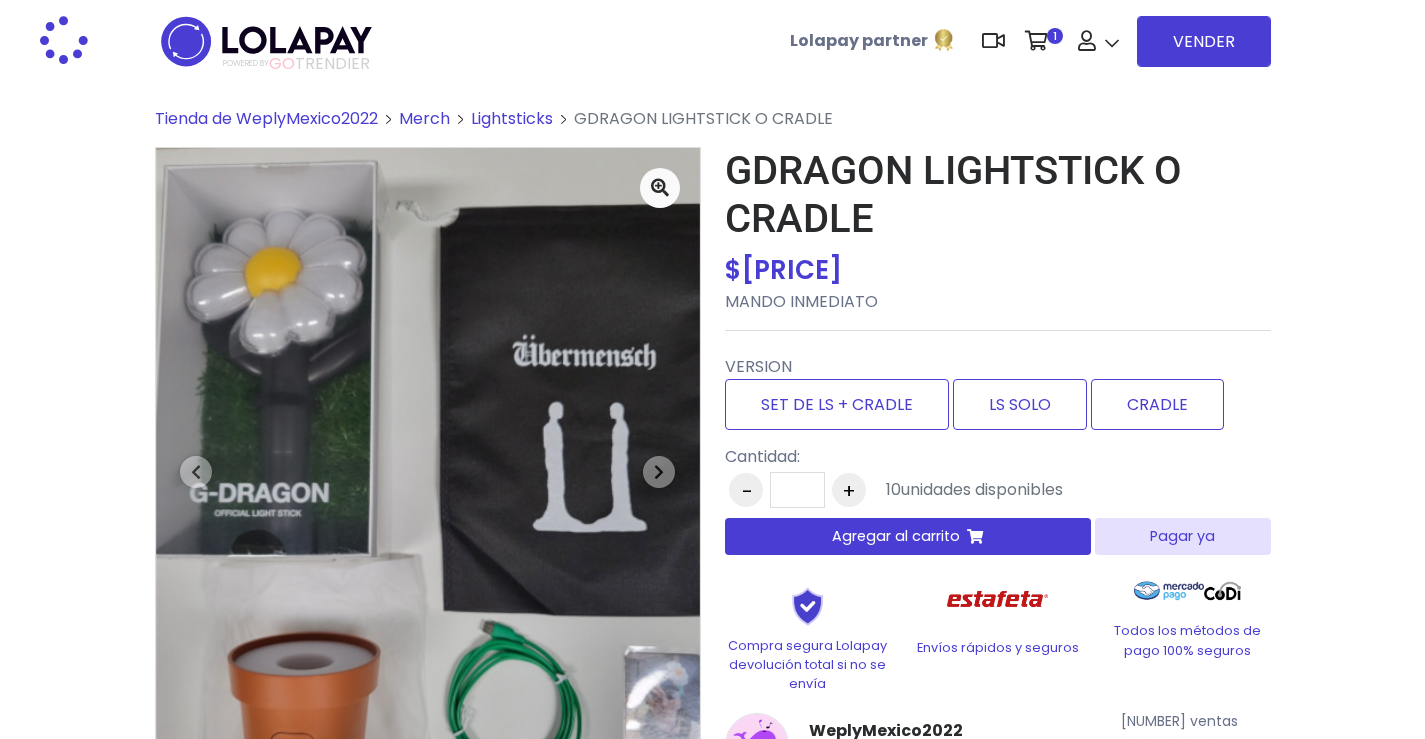 scroll, scrollTop: 0, scrollLeft: 0, axis: both 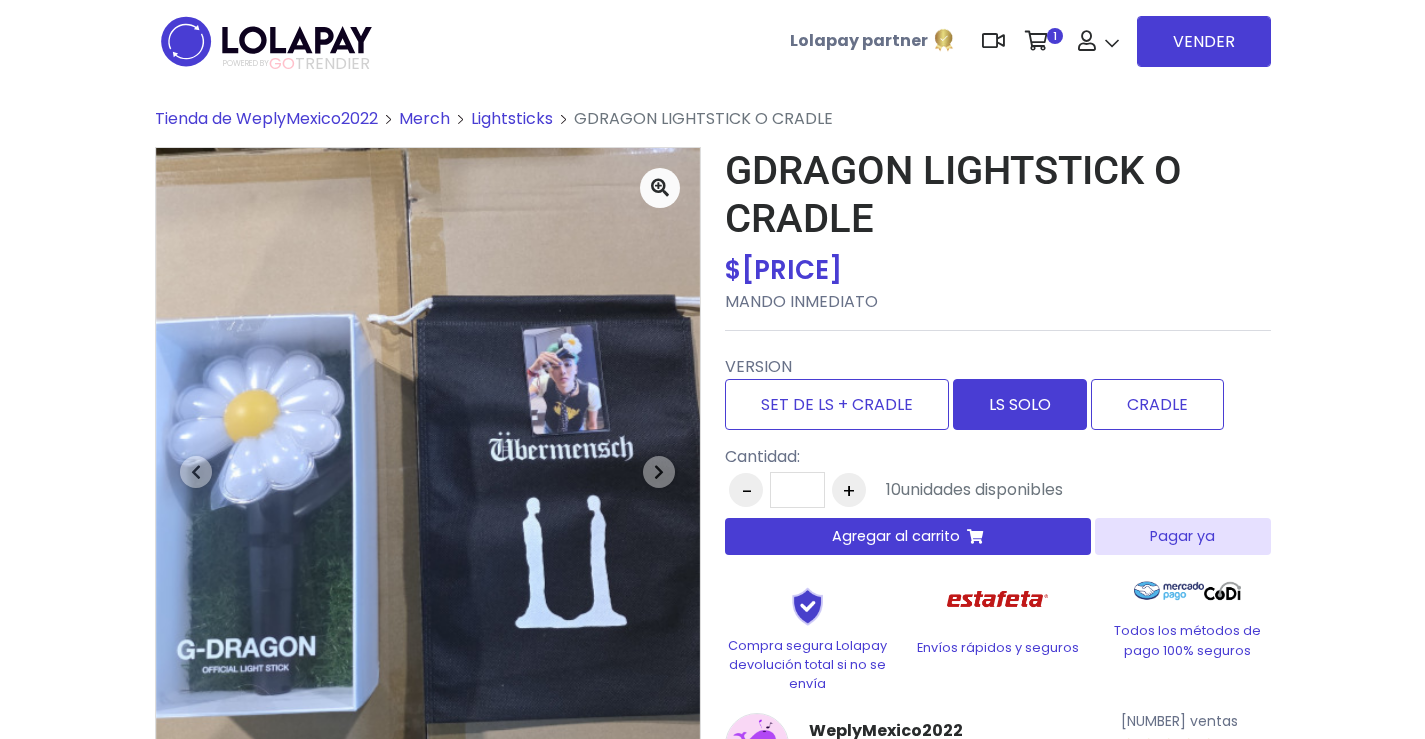click on "LS SOLO" at bounding box center (1020, 404) 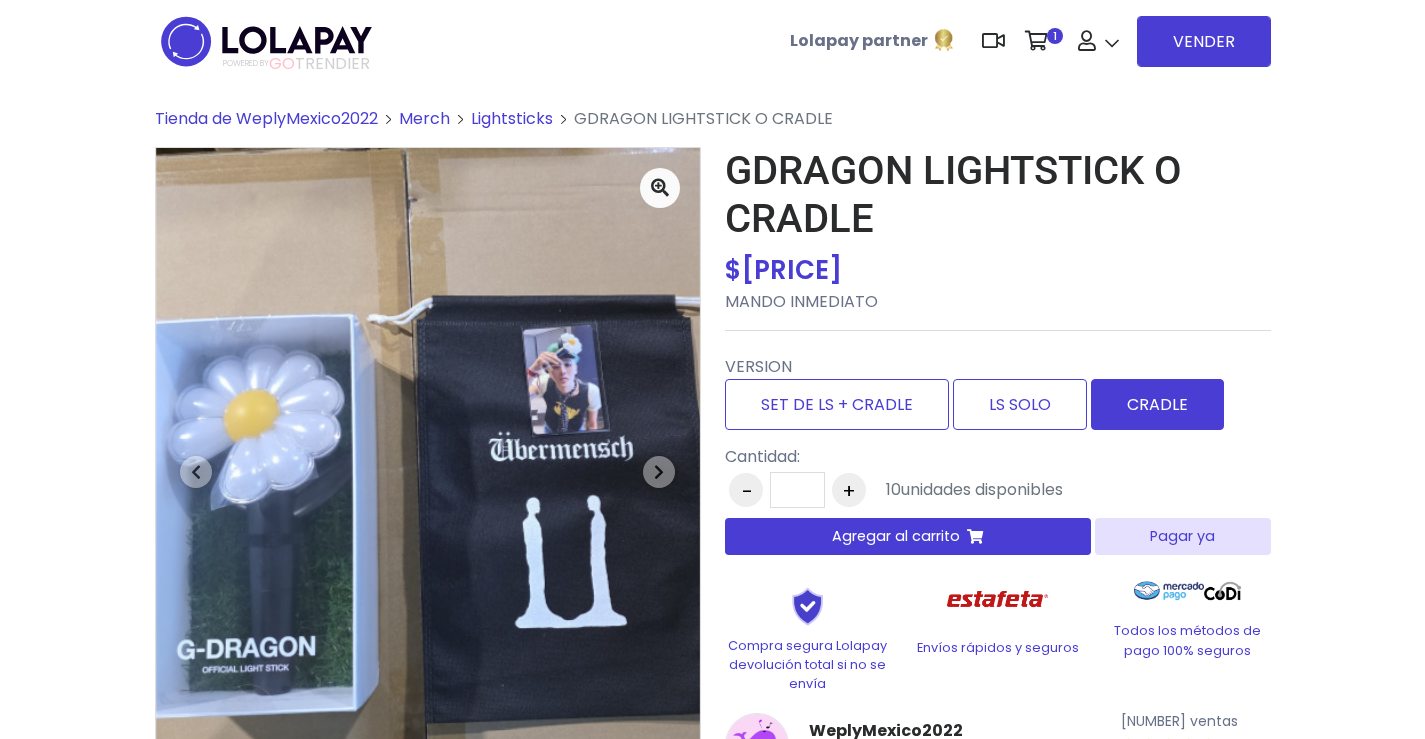 click on "CRADLE" at bounding box center [1157, 404] 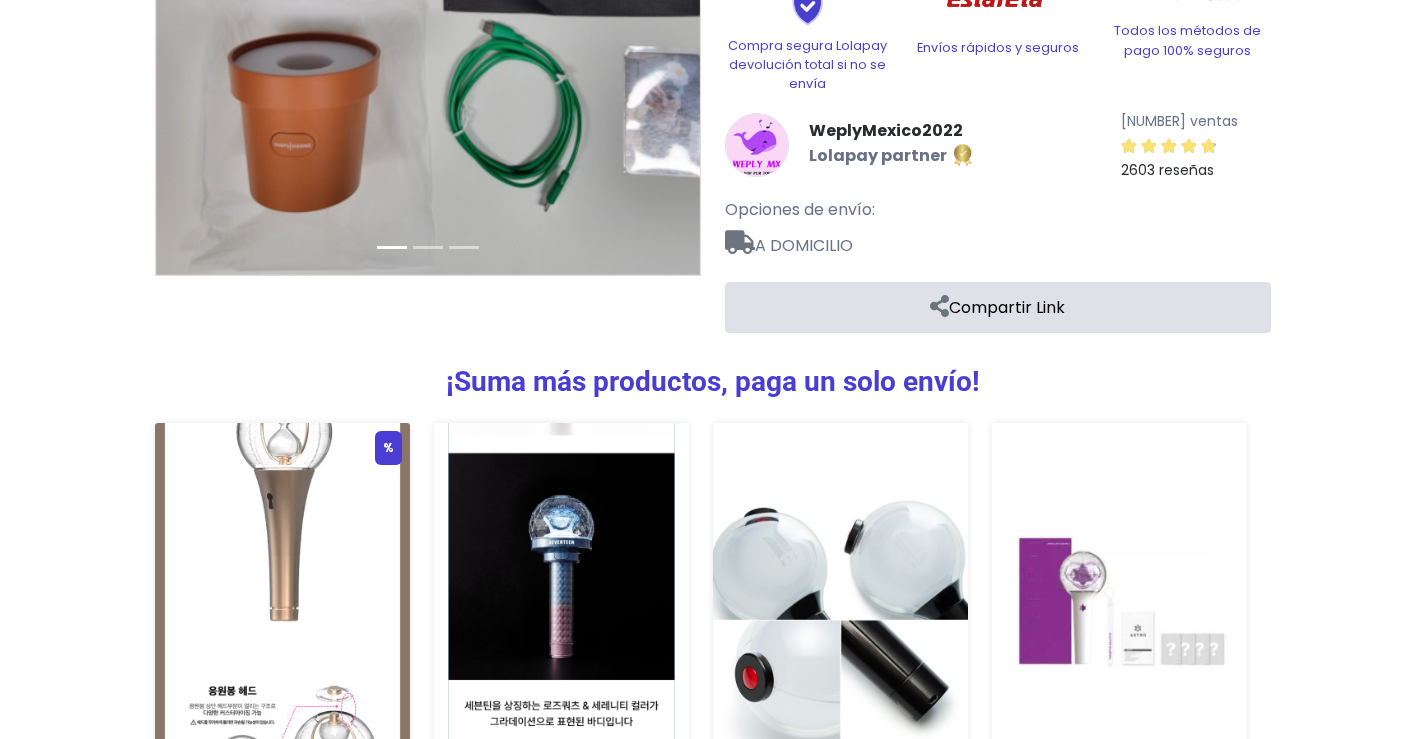 scroll, scrollTop: 835, scrollLeft: 0, axis: vertical 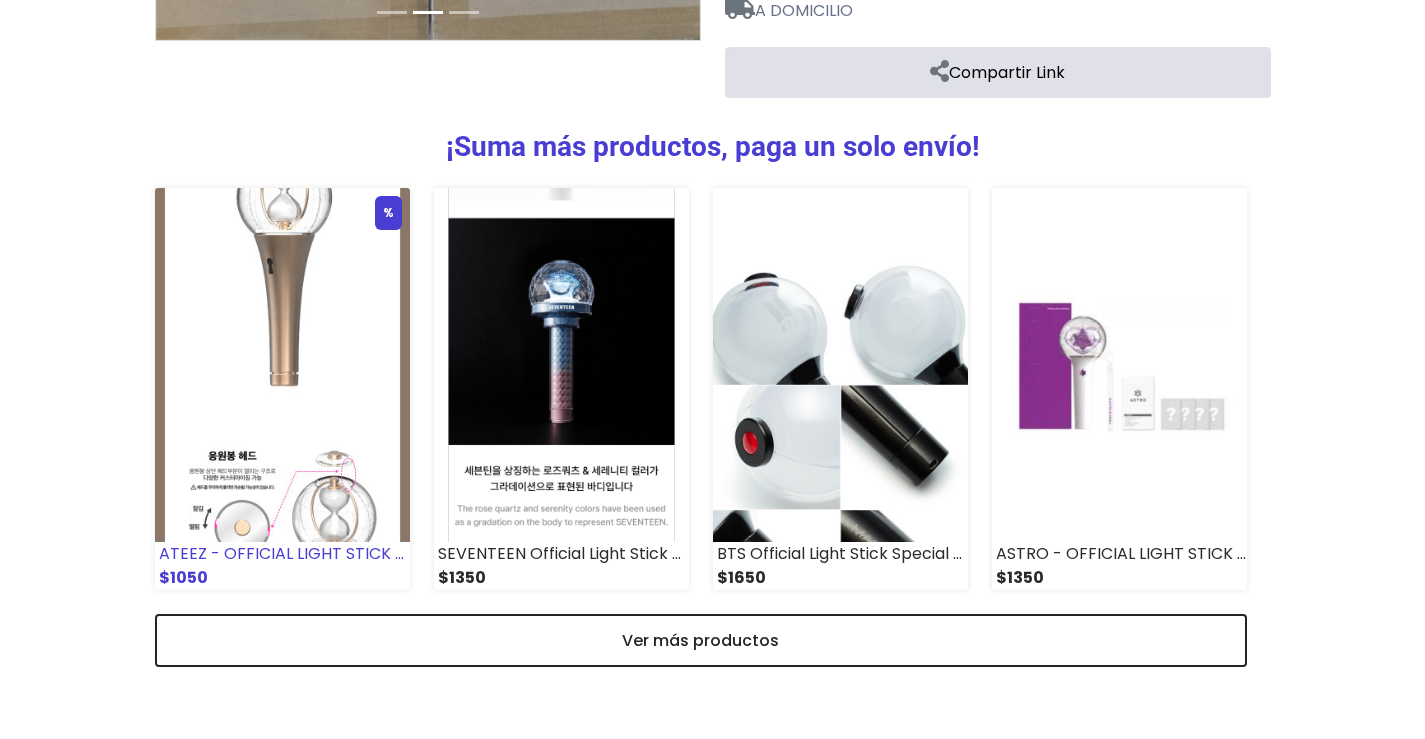 click at bounding box center (282, 365) 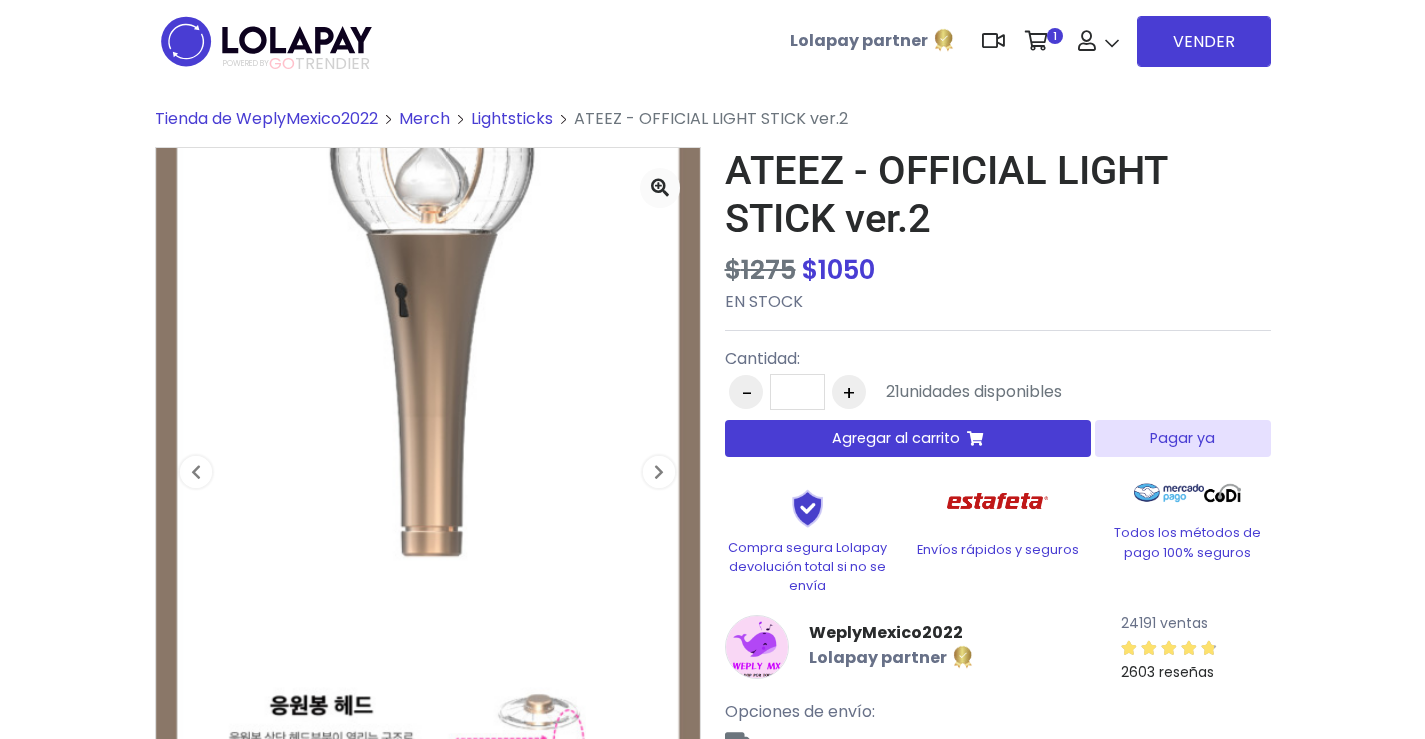 scroll, scrollTop: 0, scrollLeft: 0, axis: both 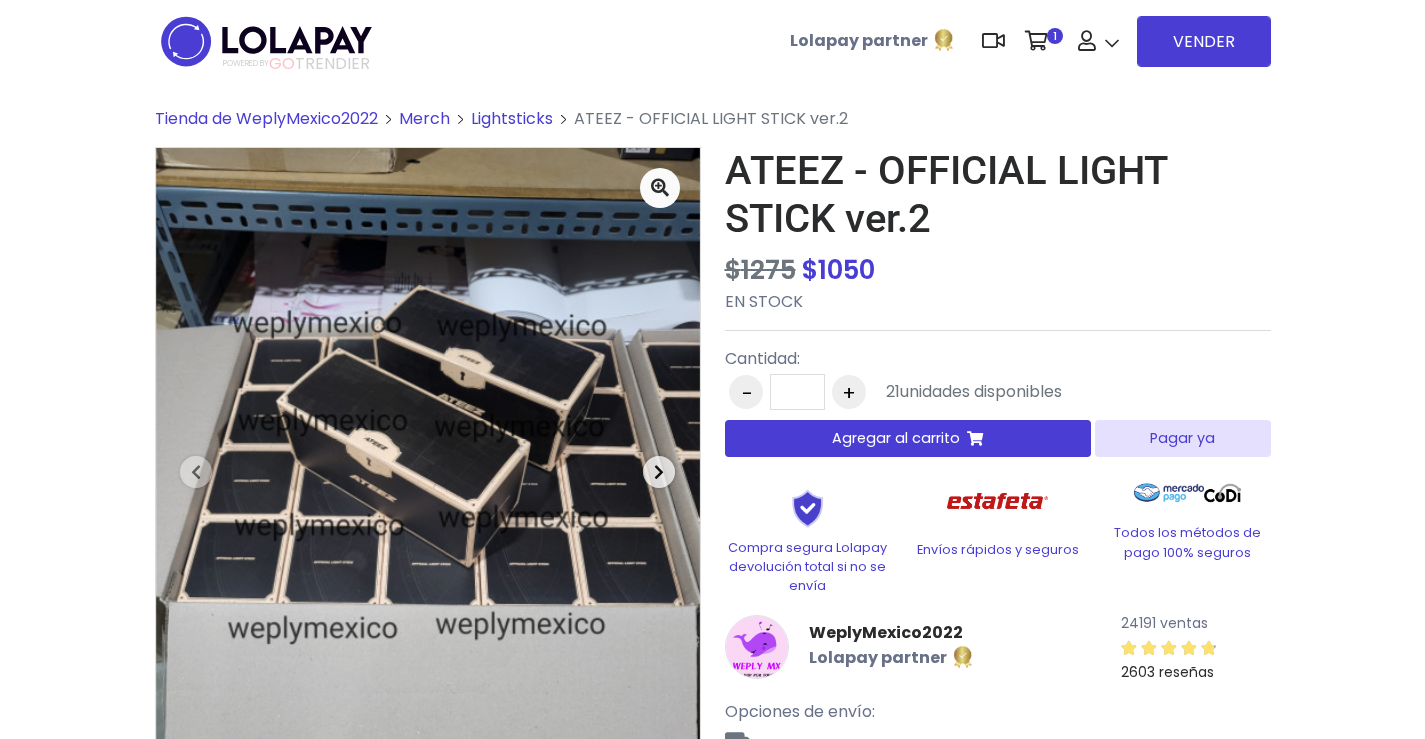 click at bounding box center (659, 472) 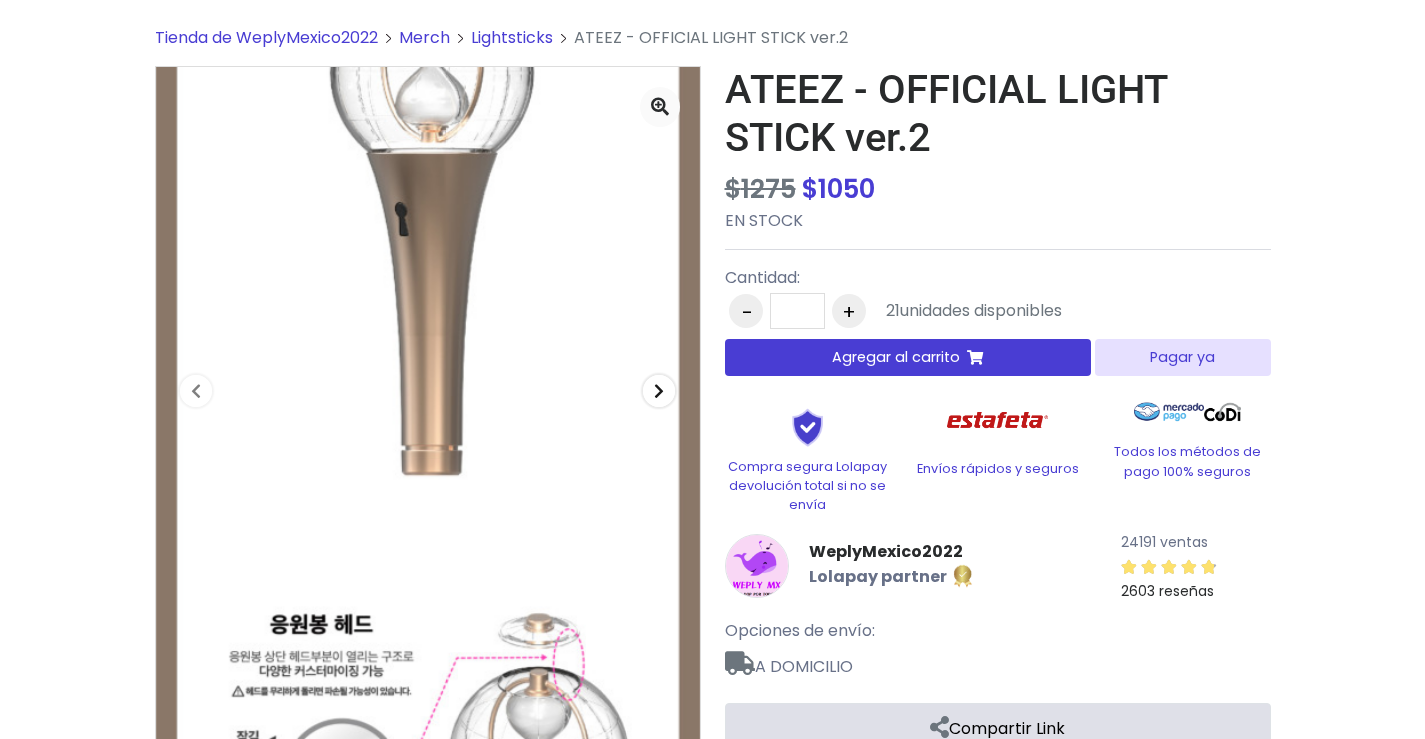 scroll, scrollTop: 0, scrollLeft: 0, axis: both 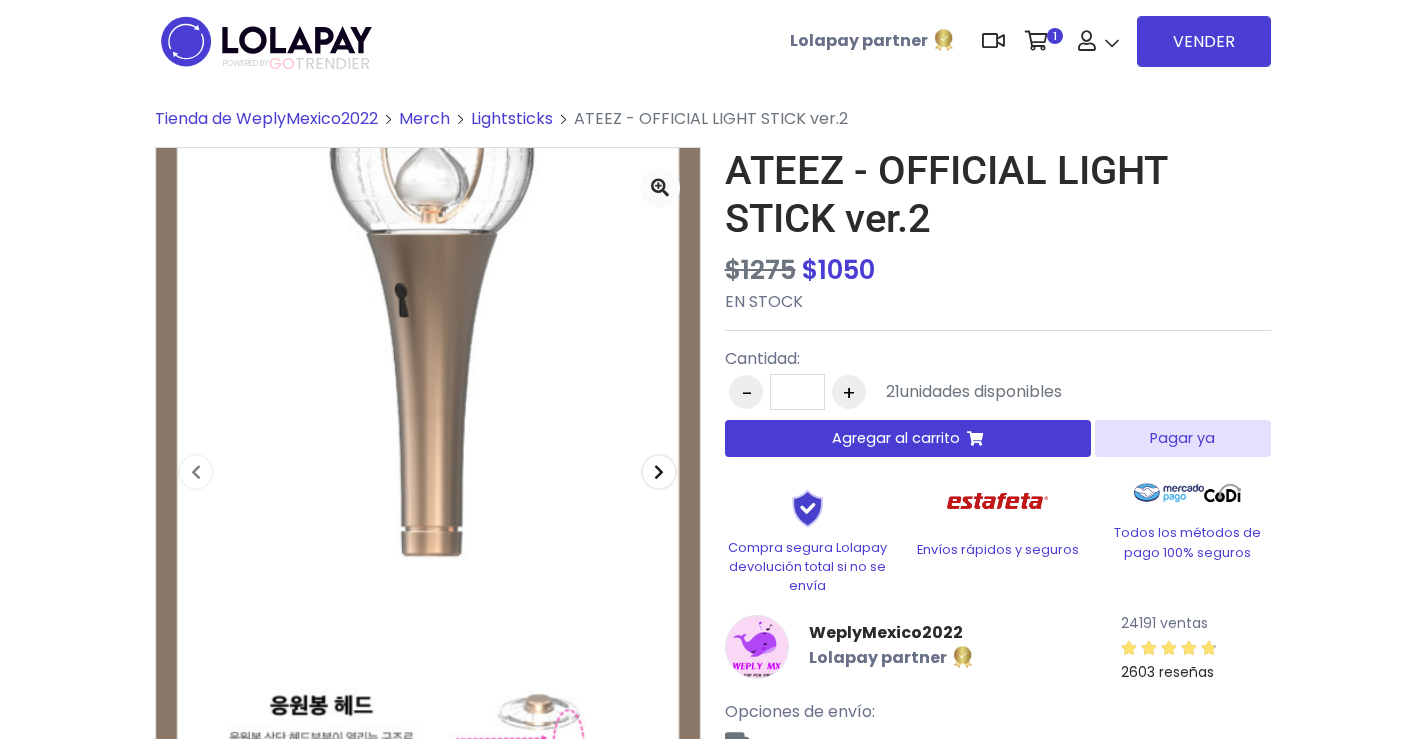 click at bounding box center (659, 472) 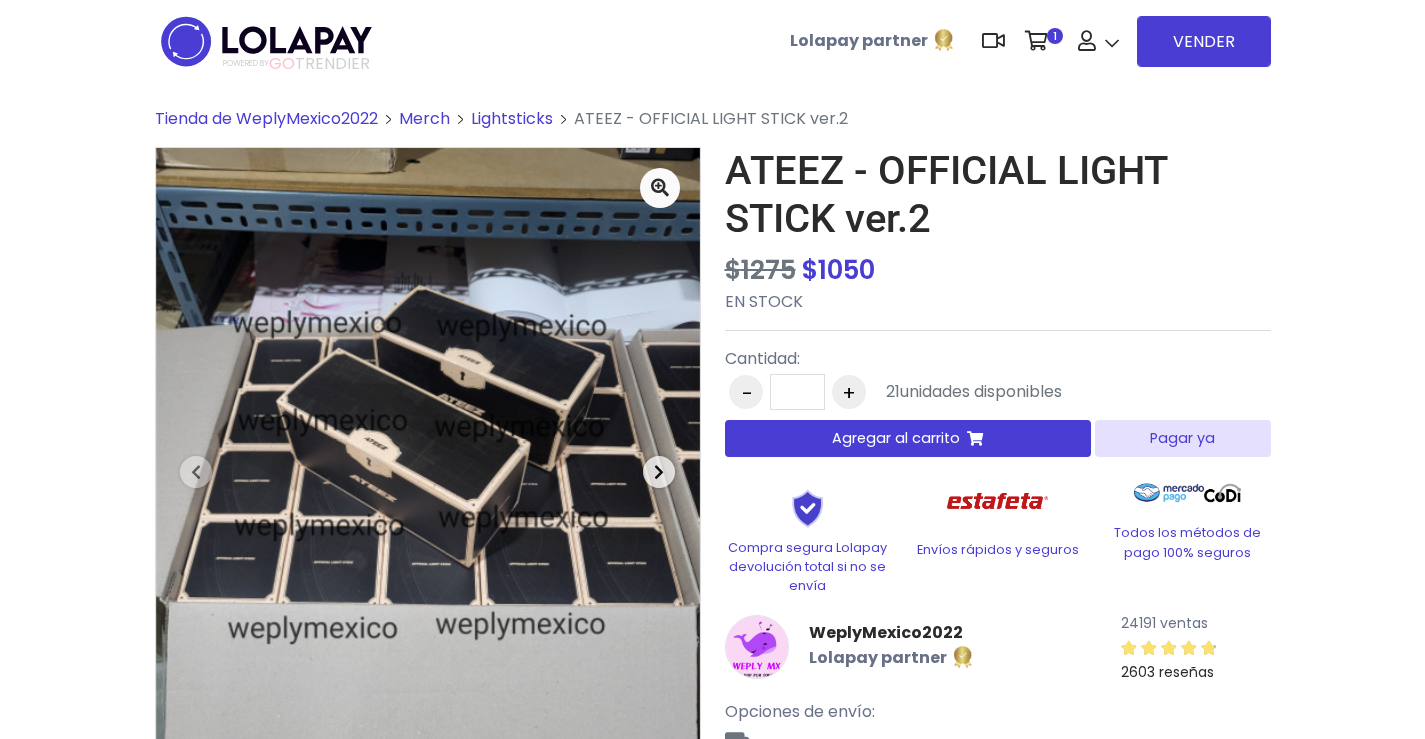click at bounding box center (659, 472) 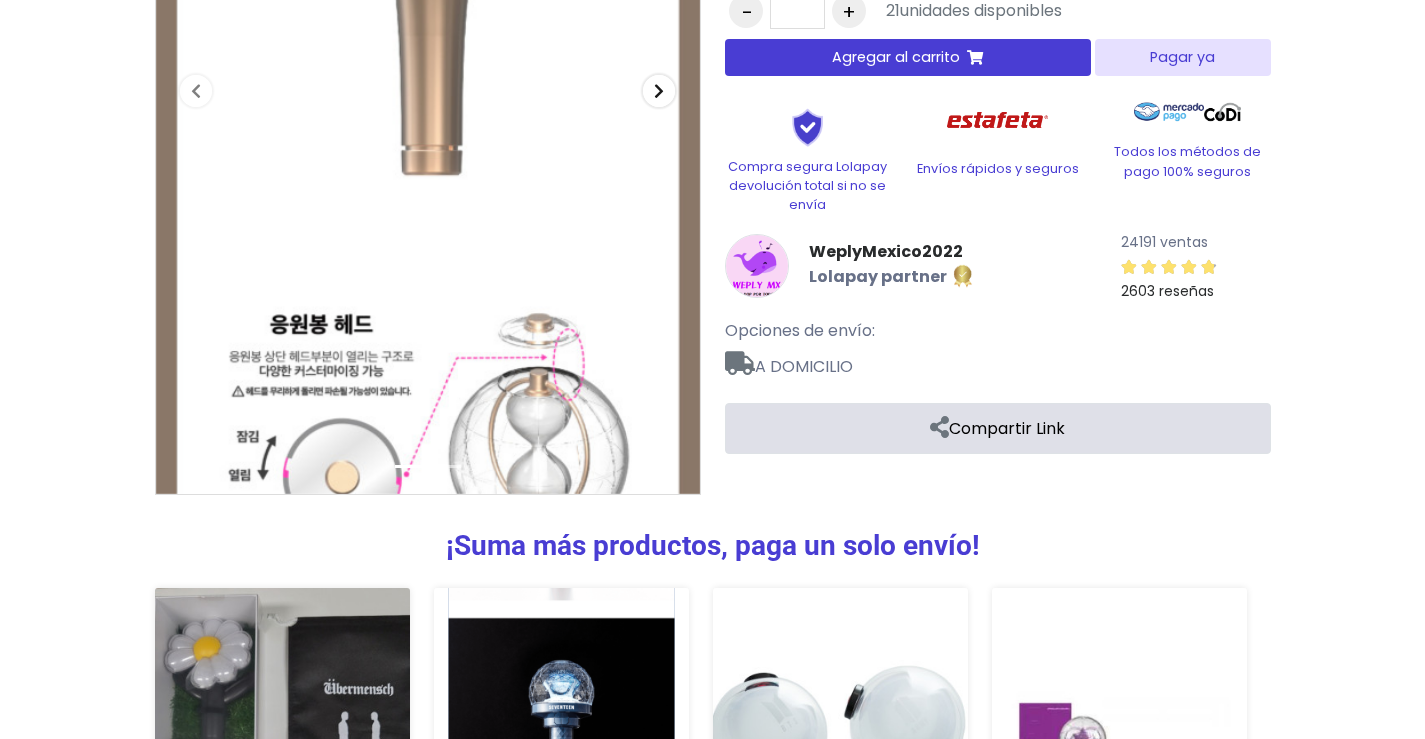 scroll, scrollTop: 0, scrollLeft: 0, axis: both 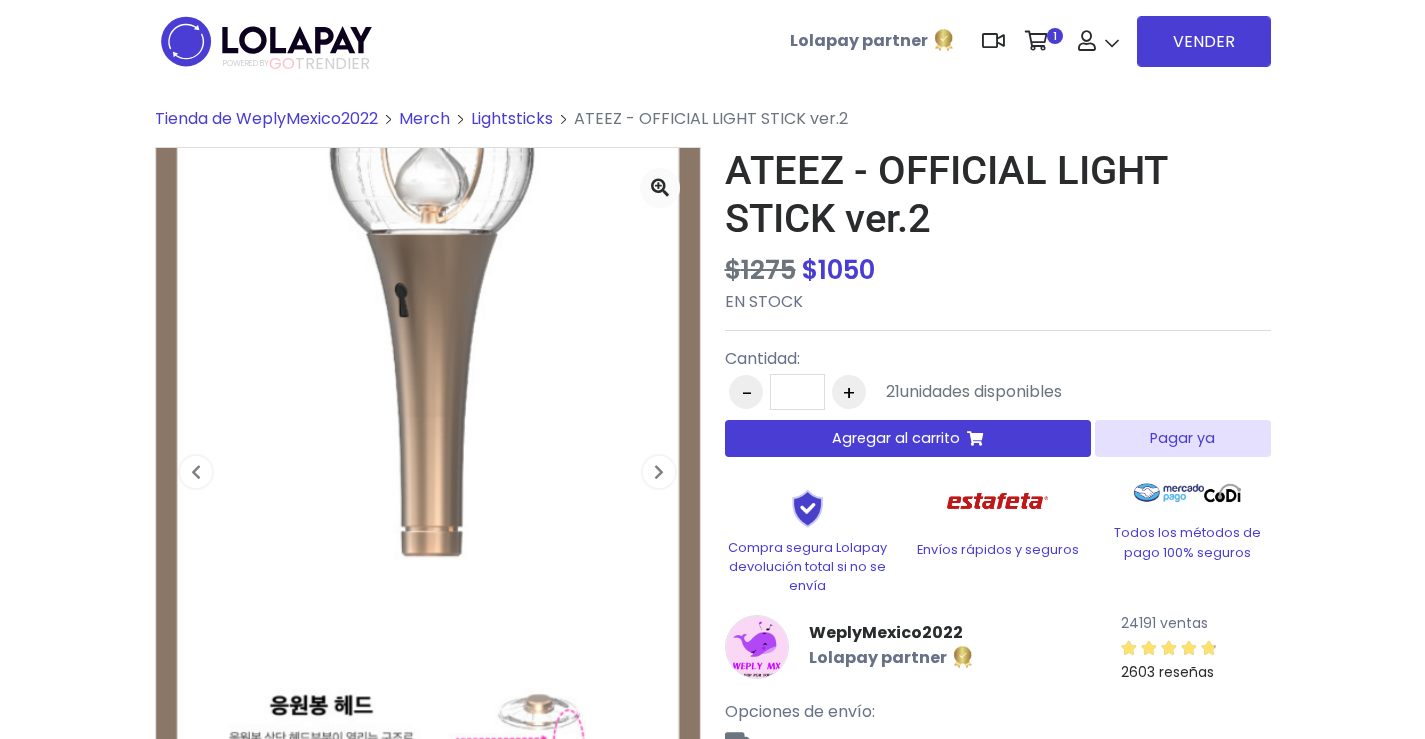click on "Tienda de WeplyMexico2022
Merch" at bounding box center [712, 797] 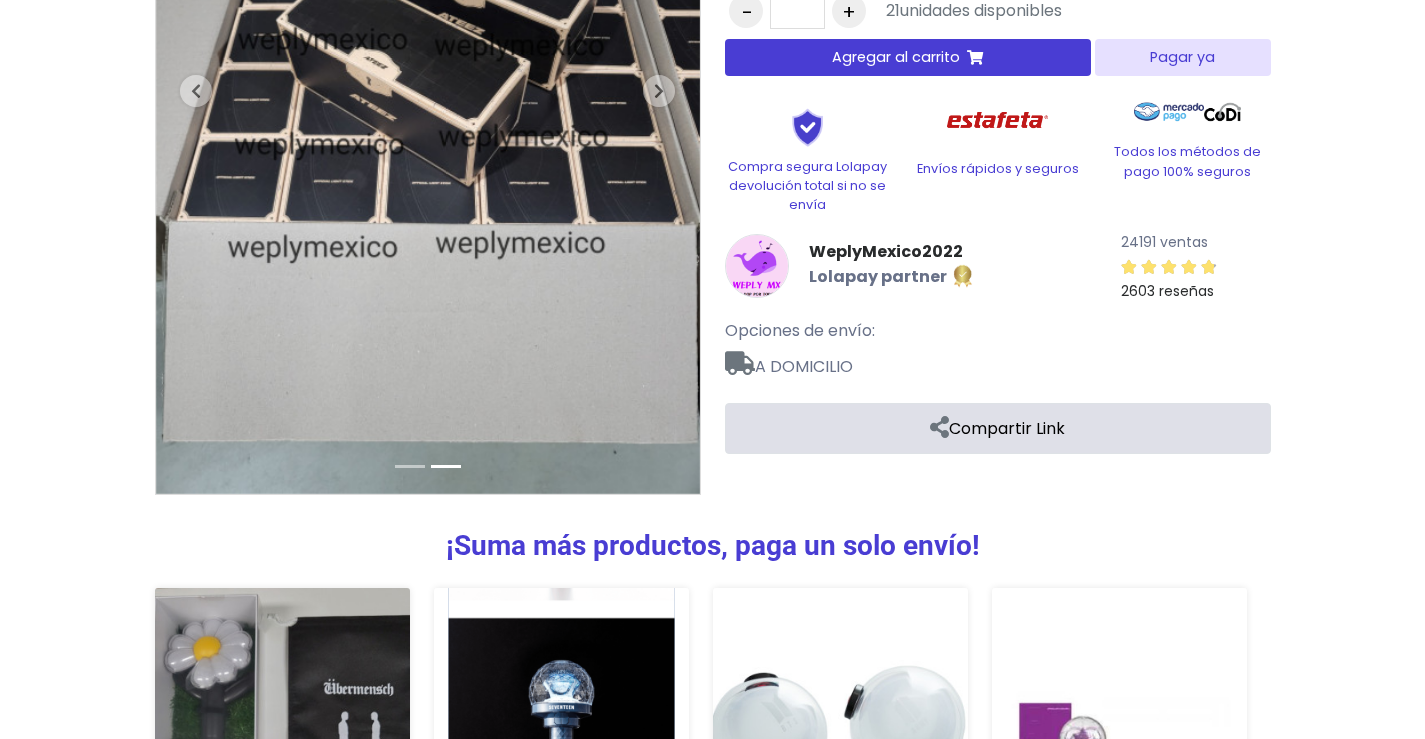 scroll, scrollTop: 281, scrollLeft: 0, axis: vertical 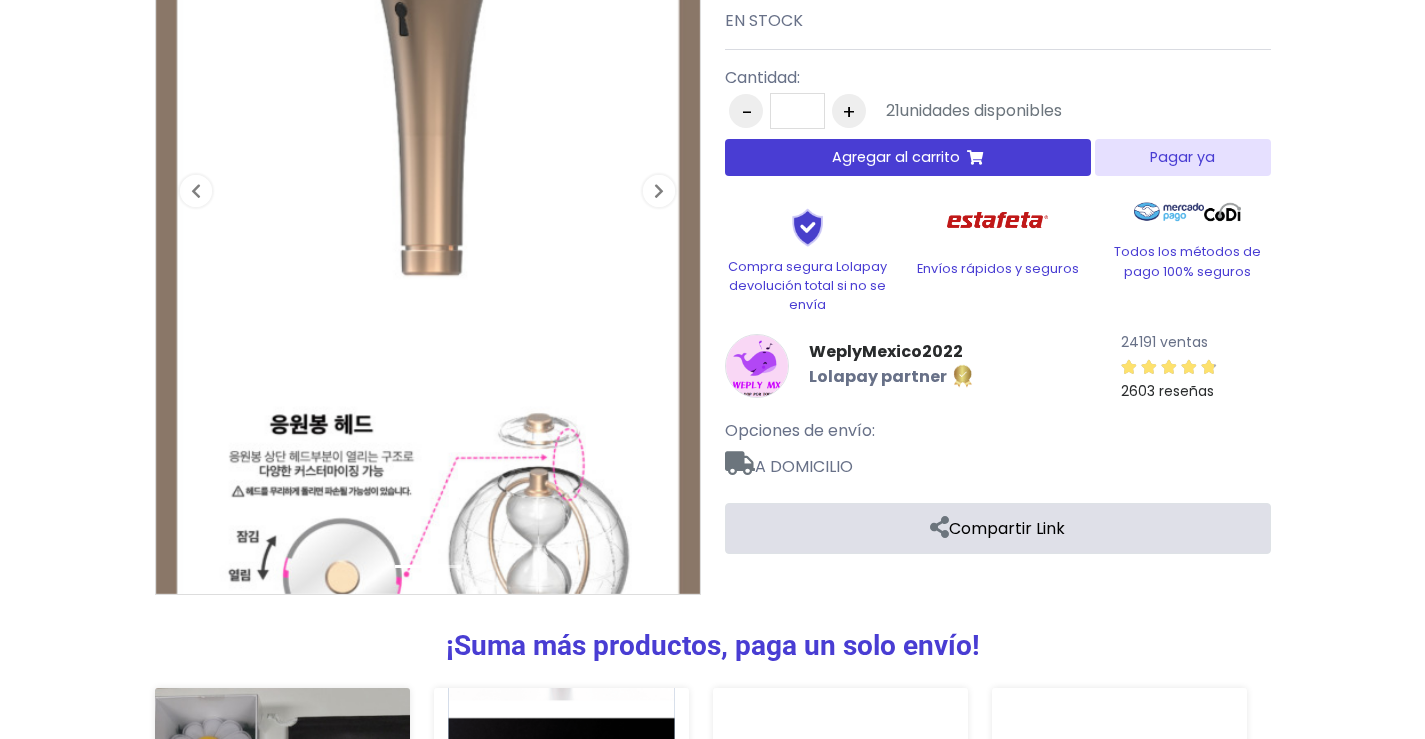 click on "+" at bounding box center (849, 111) 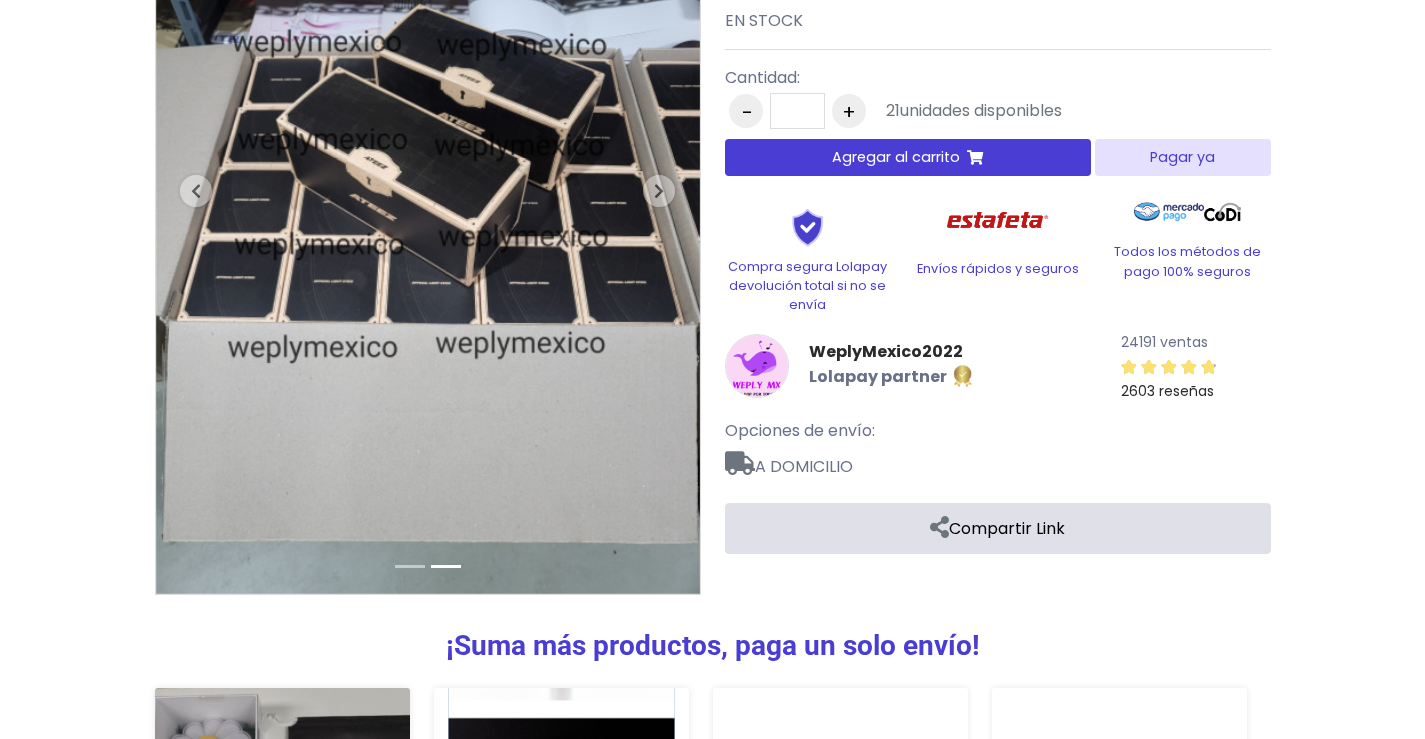 click on "Pagar ya" at bounding box center (1182, 157) 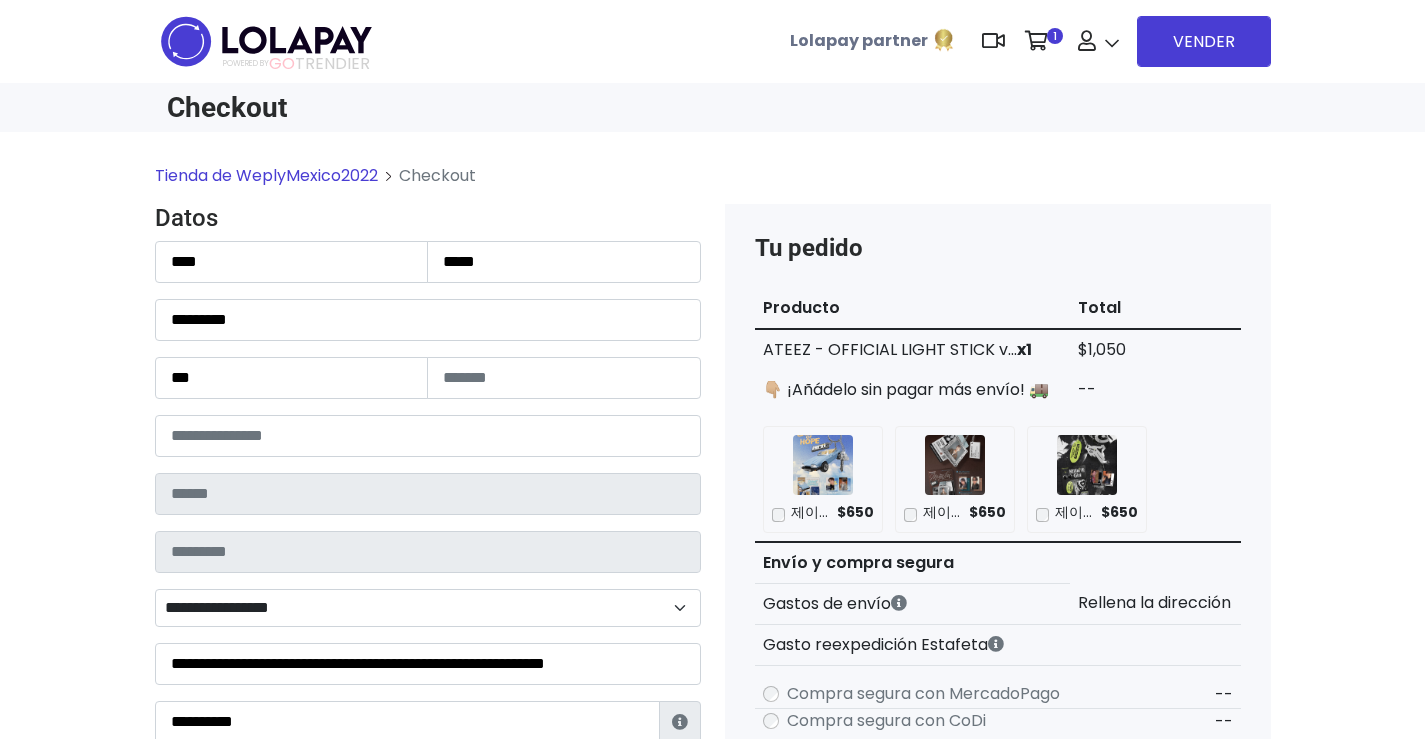 type on "**********" 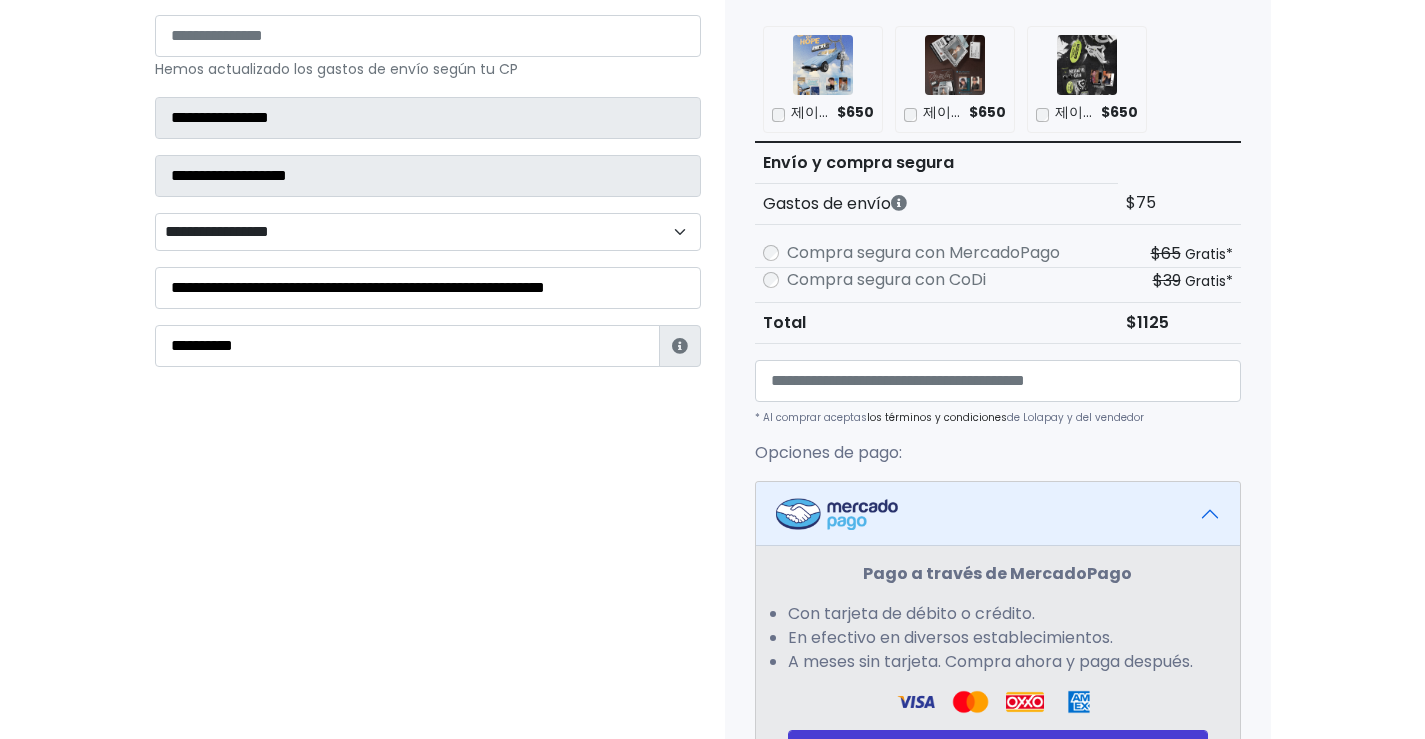 scroll, scrollTop: 600, scrollLeft: 0, axis: vertical 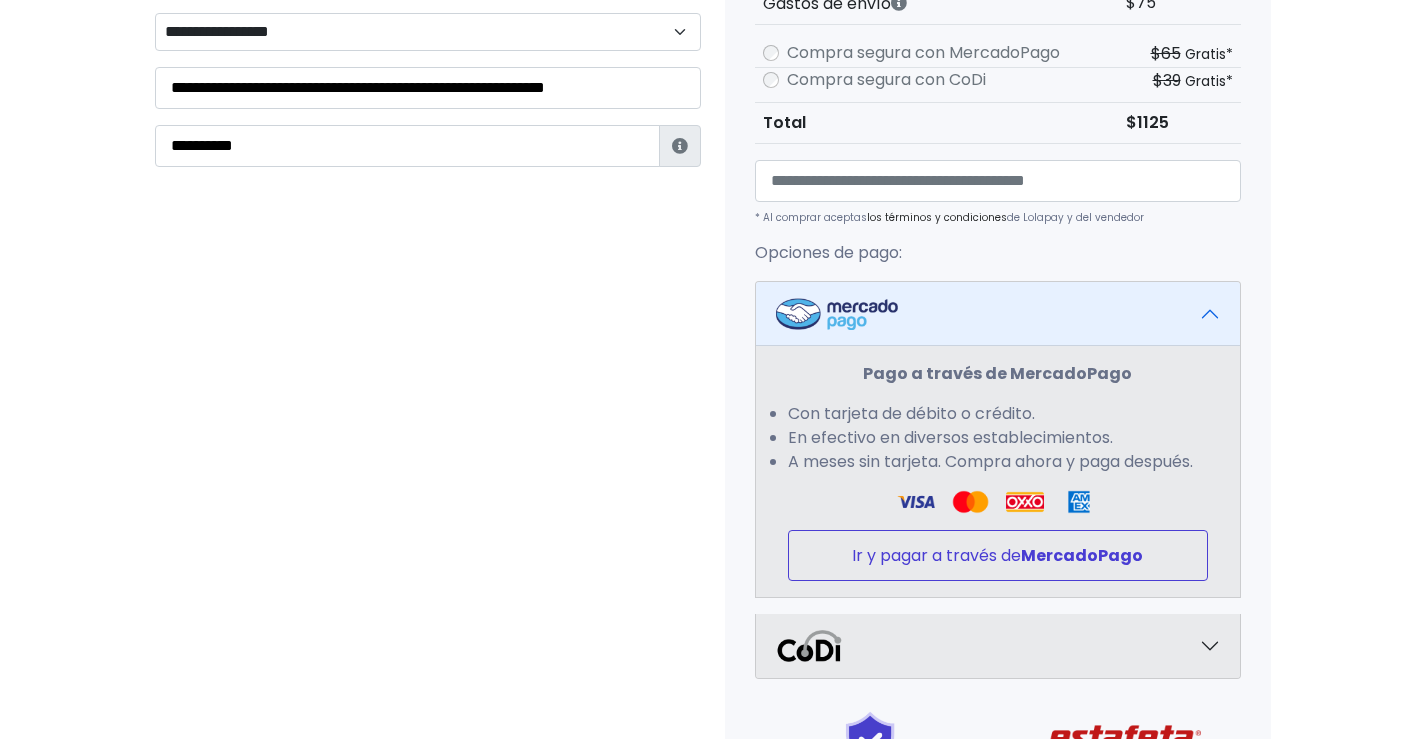 click on "Ir y pagar a través de  MercadoPago" at bounding box center (998, 555) 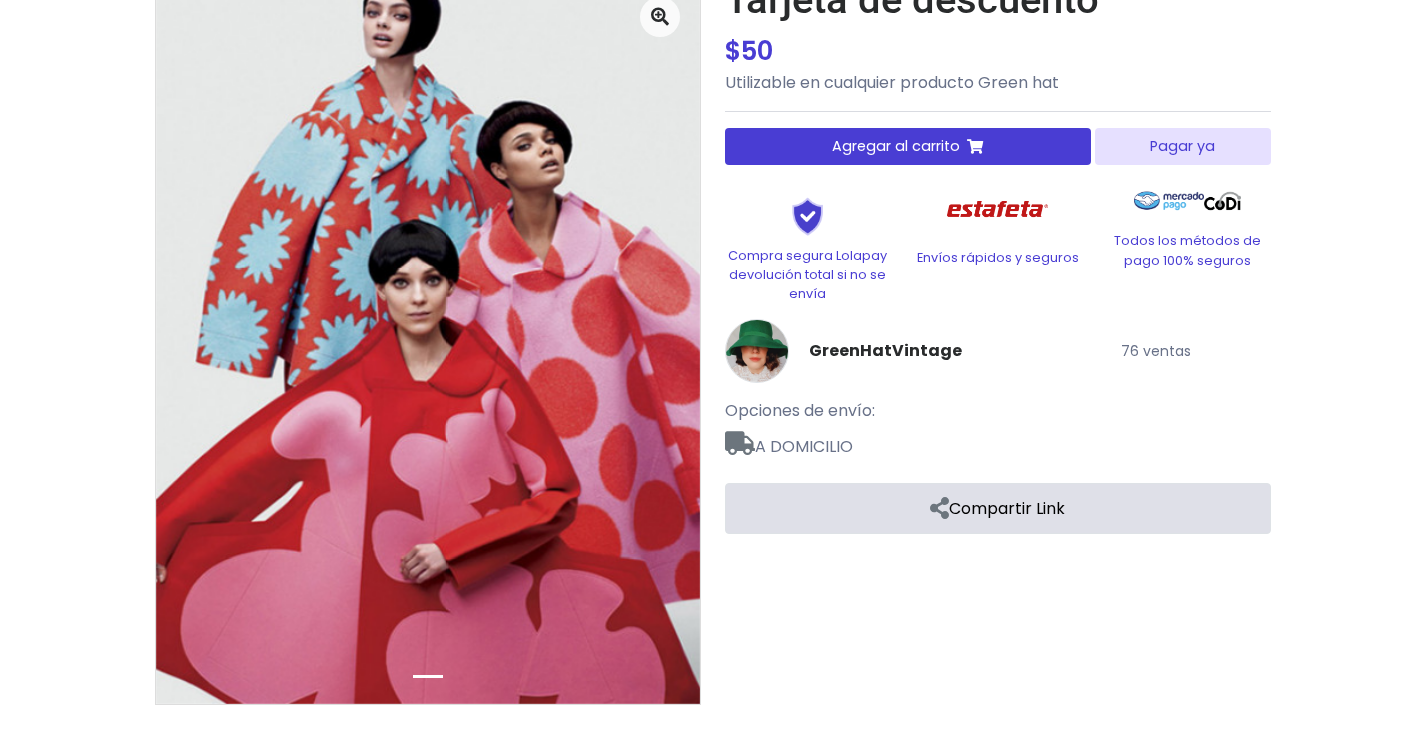 scroll, scrollTop: 0, scrollLeft: 0, axis: both 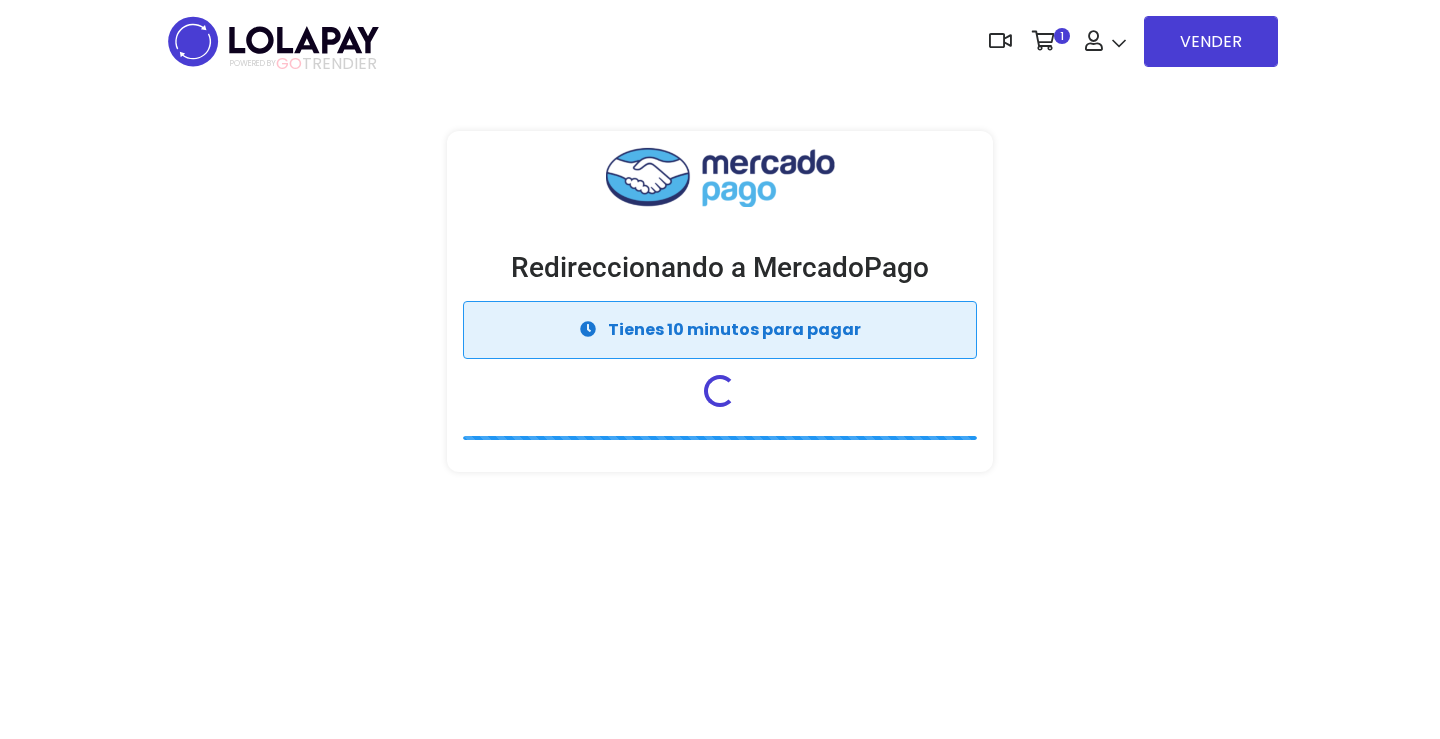 click on "Redireccionando a MercadoPago
Tienes 10 minutos para pagar
Cargando..." at bounding box center (720, 277) 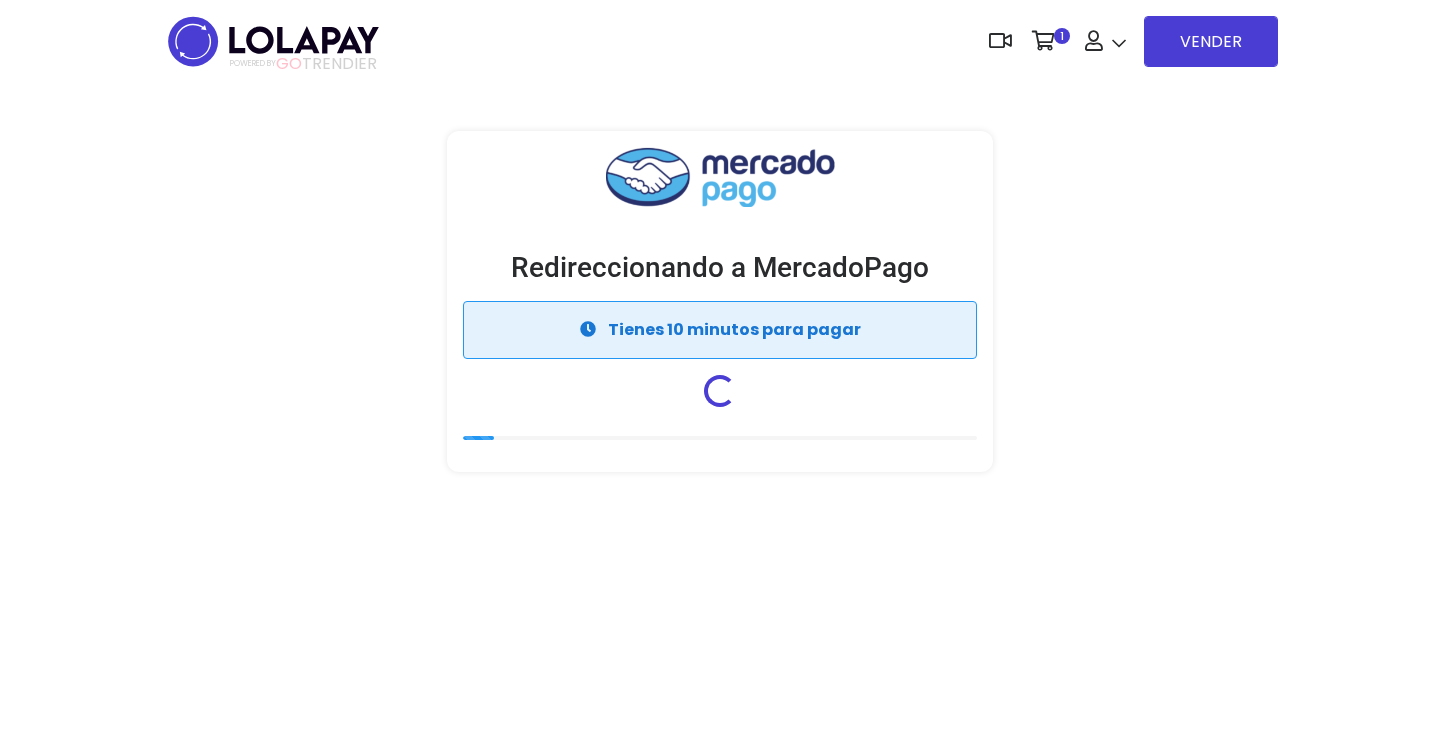 scroll, scrollTop: 0, scrollLeft: 0, axis: both 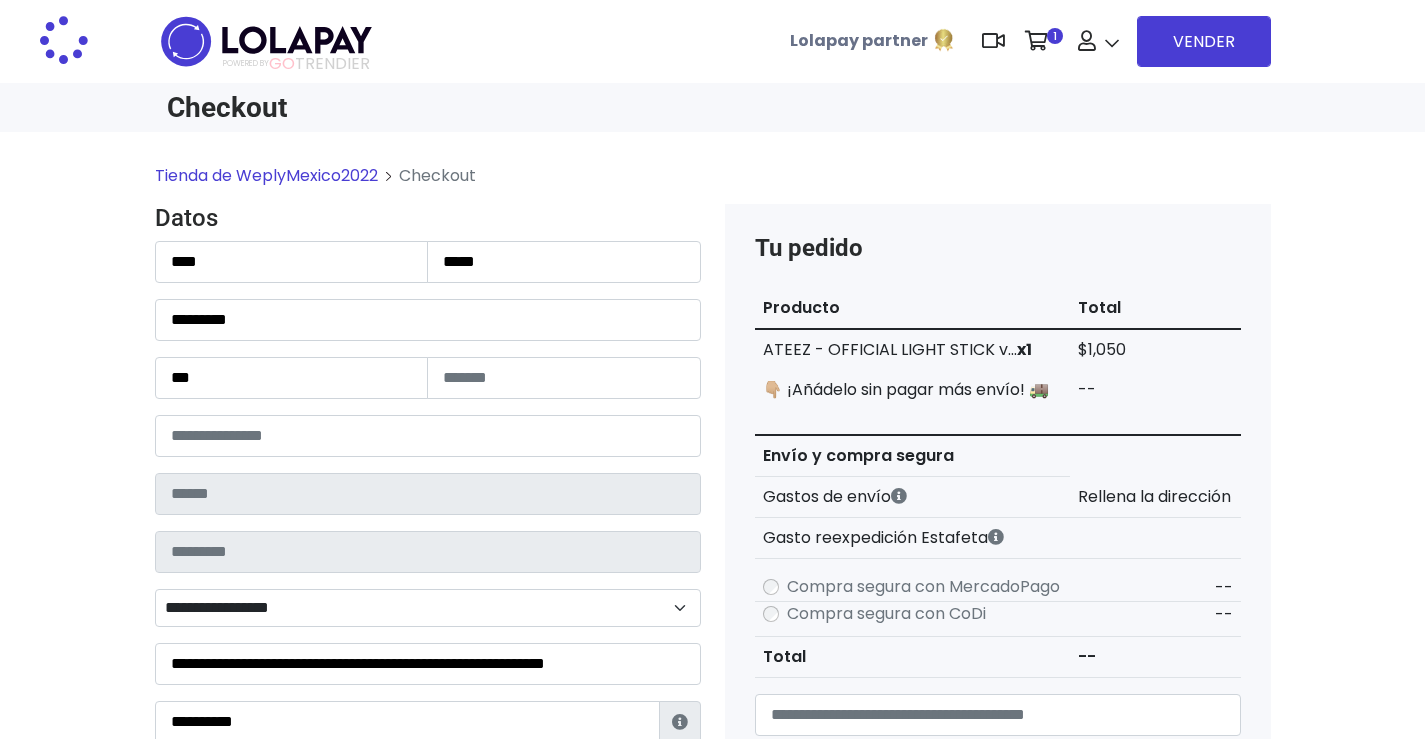 type on "**********" 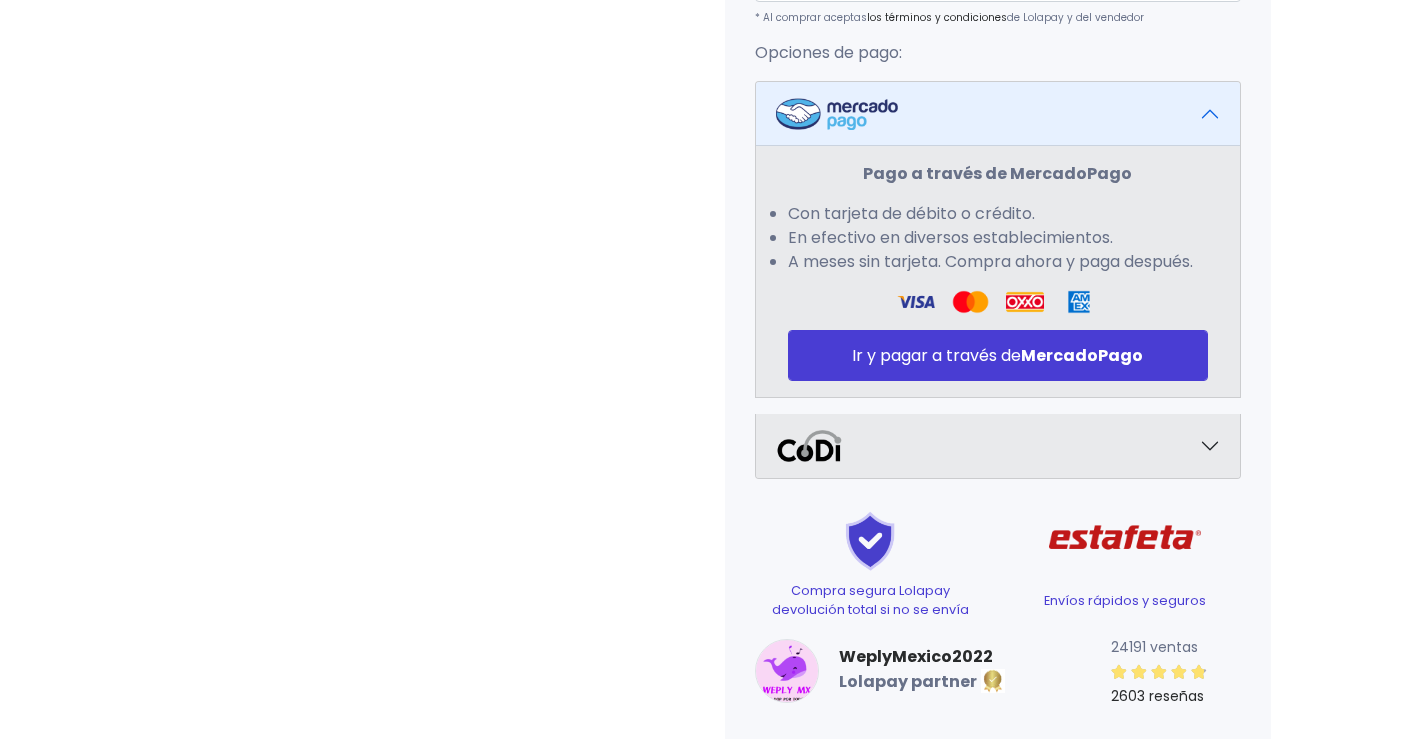 scroll, scrollTop: 824, scrollLeft: 0, axis: vertical 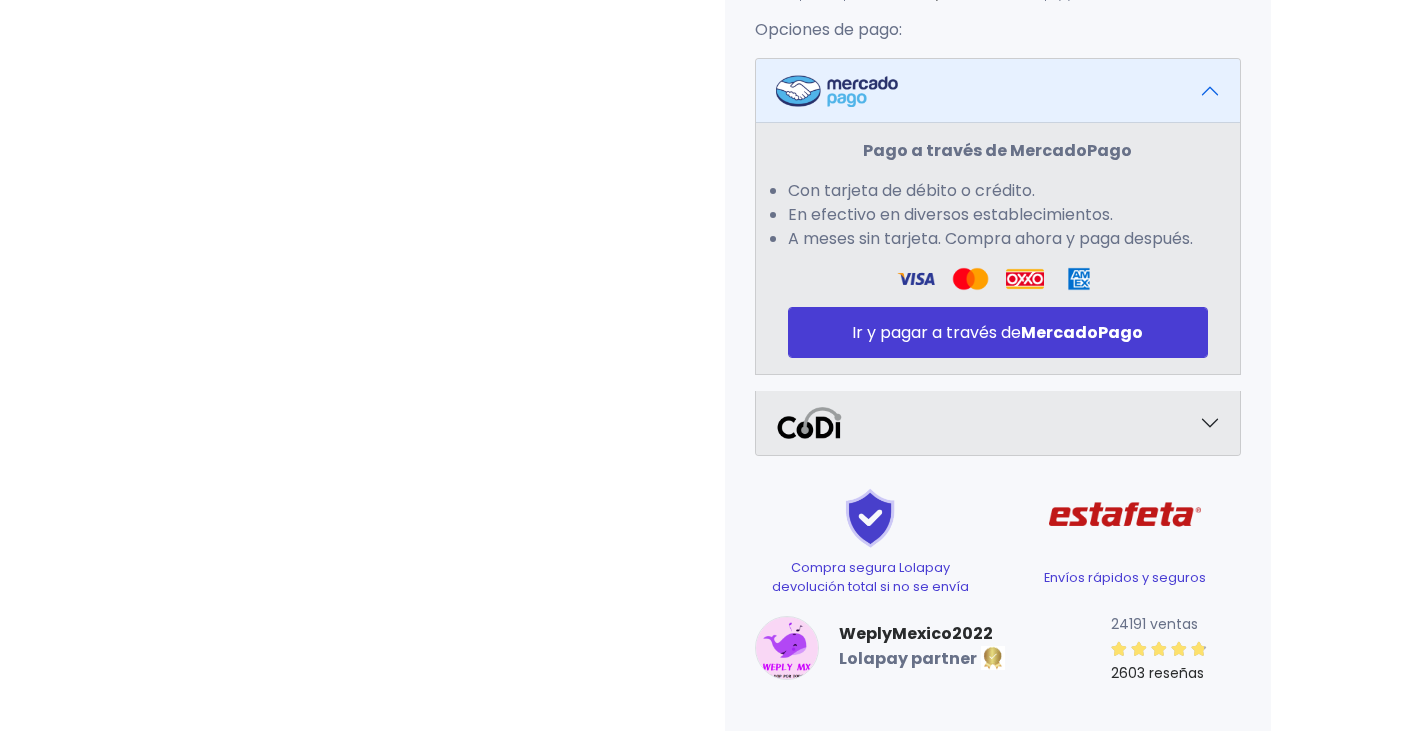 click at bounding box center (998, 423) 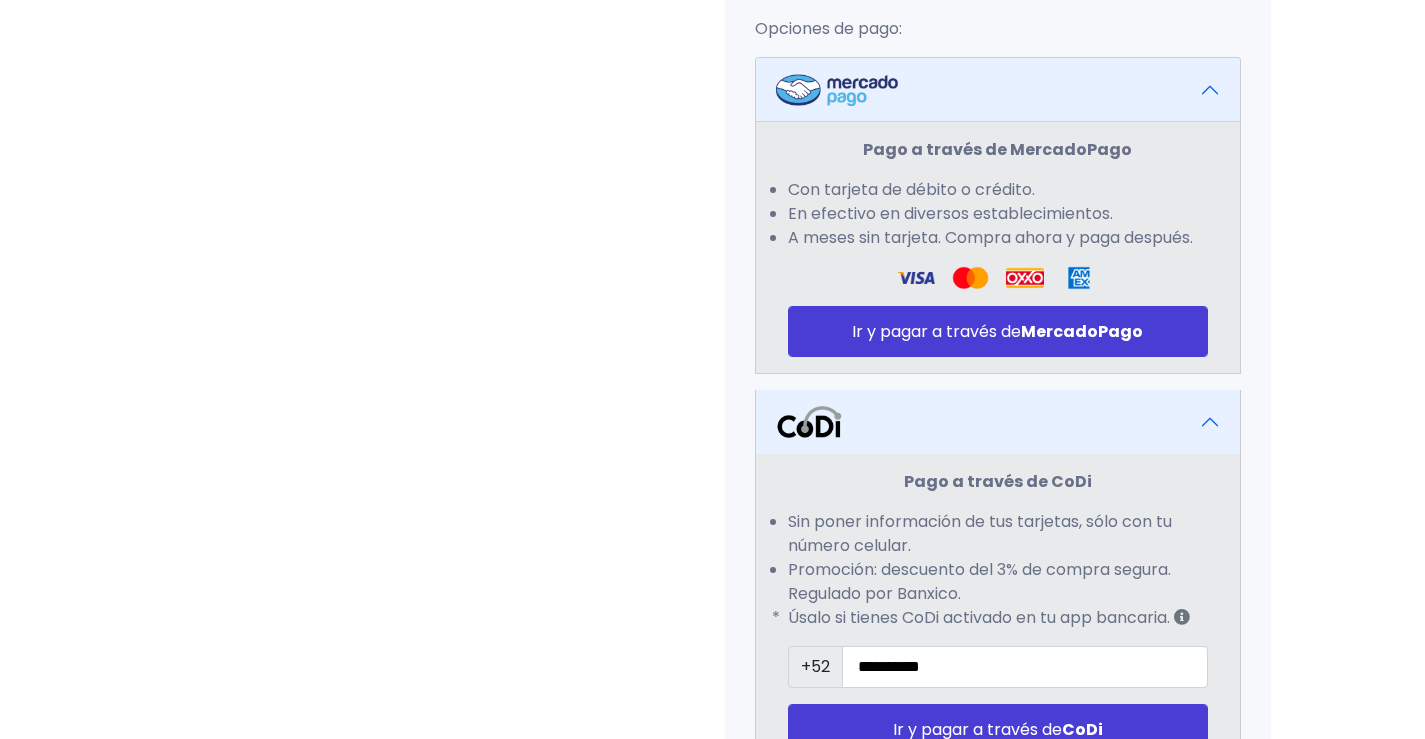 scroll, scrollTop: 1124, scrollLeft: 0, axis: vertical 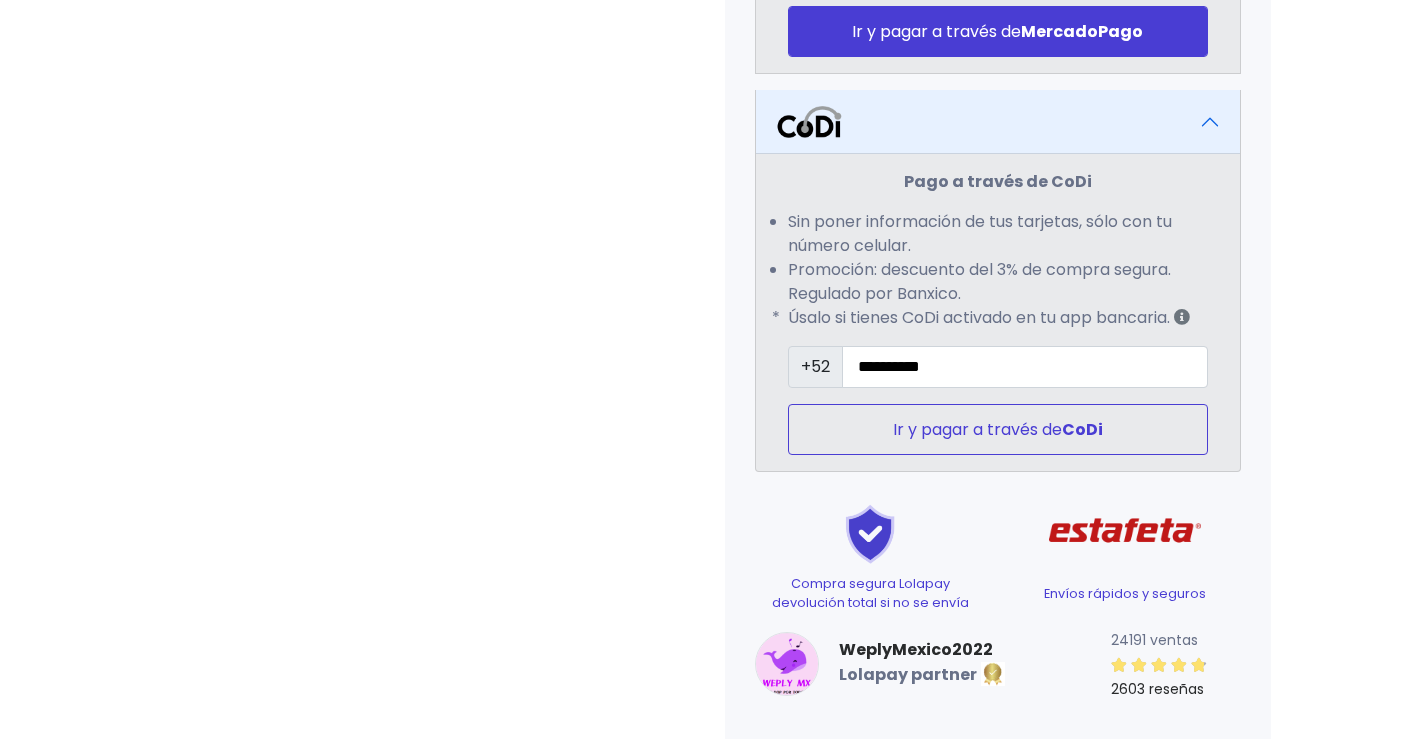 click on "Ir y pagar a través de  CoDi" at bounding box center [998, 429] 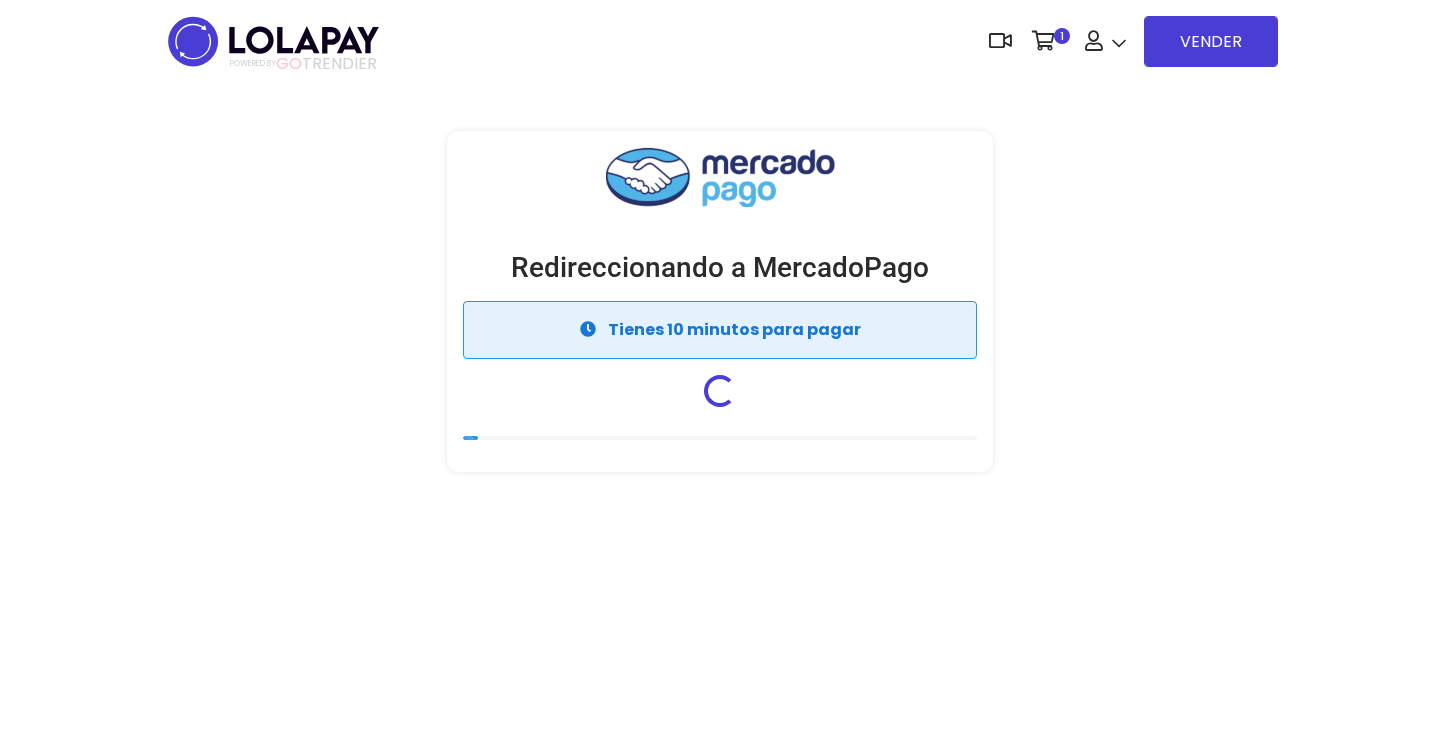 scroll, scrollTop: 0, scrollLeft: 0, axis: both 